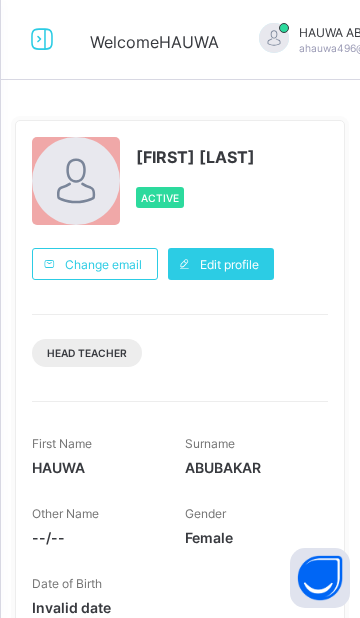 scroll, scrollTop: 0, scrollLeft: 0, axis: both 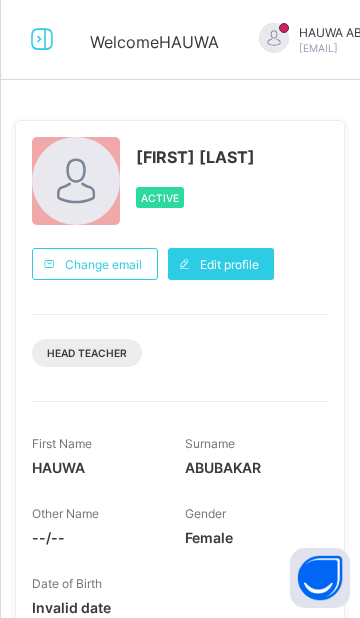 click at bounding box center (42, 39) 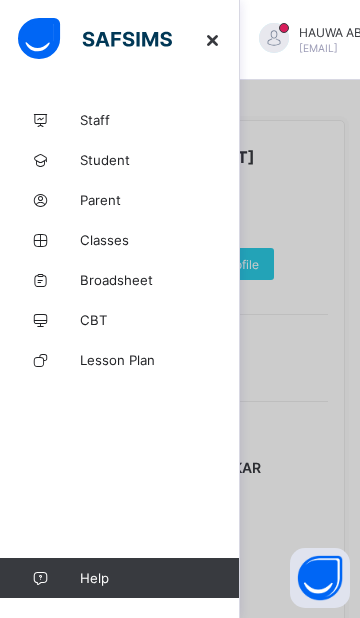 click on "Broadsheet" at bounding box center (160, 280) 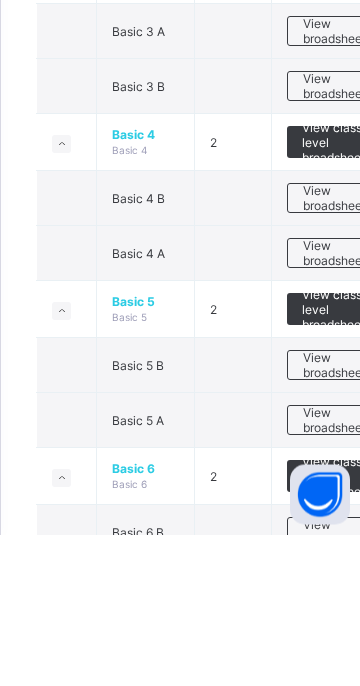 scroll, scrollTop: 1057, scrollLeft: 0, axis: vertical 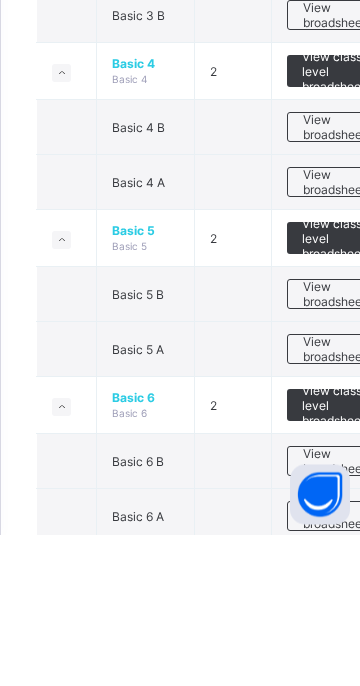 click on "View broadsheet" at bounding box center (334, 501) 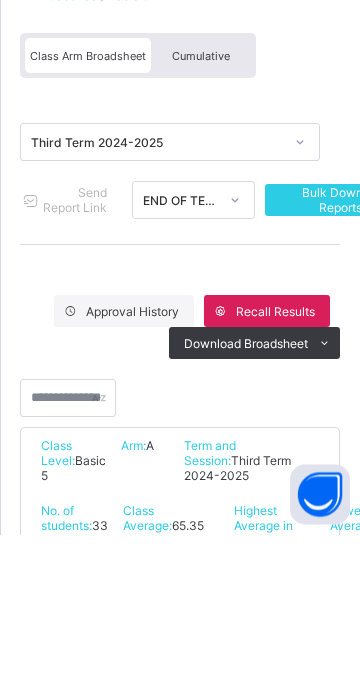 scroll, scrollTop: 438, scrollLeft: 0, axis: vertical 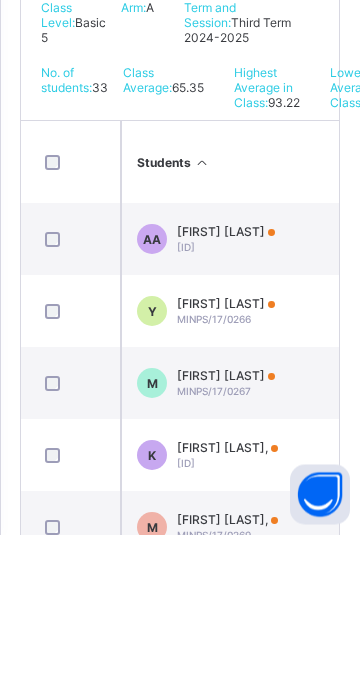click on "MARYAM ABDULRASHEED ABUBAKAR," at bounding box center [227, 671] 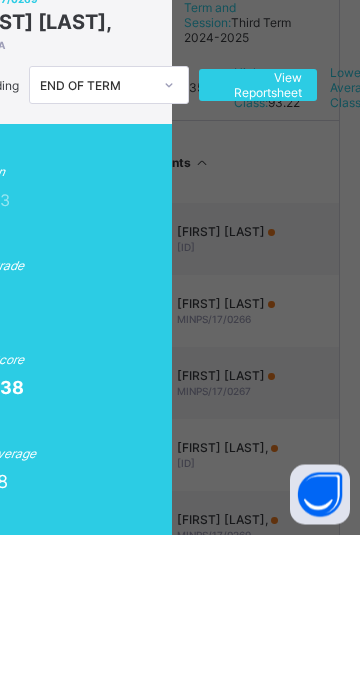 scroll, scrollTop: 0, scrollLeft: 155, axis: horizontal 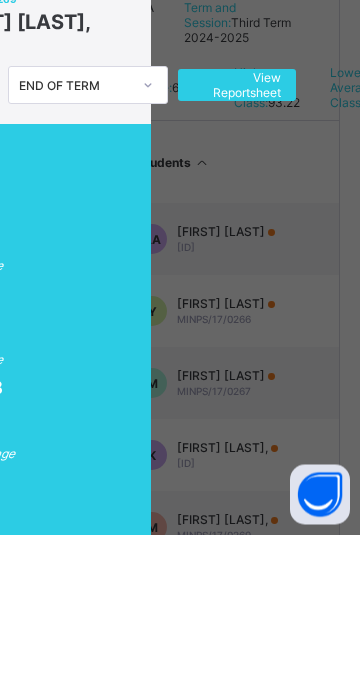 click on "View Reportsheet" at bounding box center [237, 237] 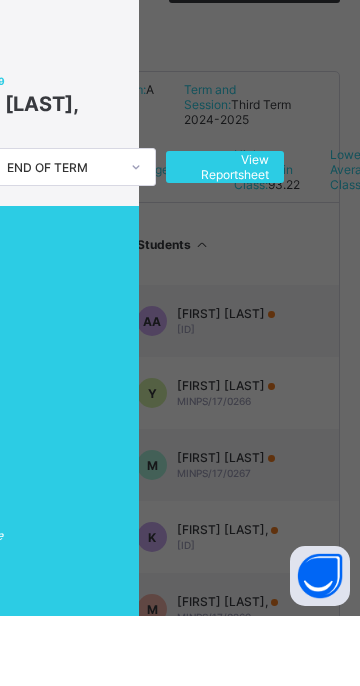 scroll, scrollTop: 0, scrollLeft: 167, axis: horizontal 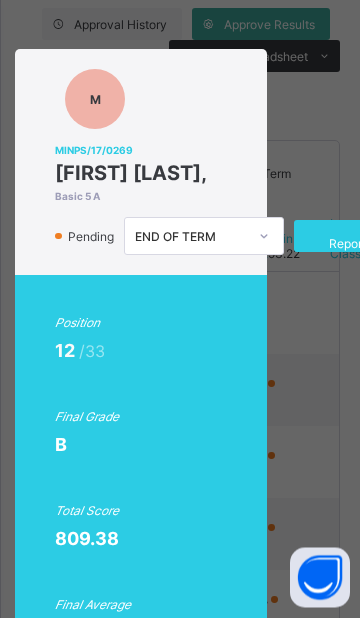 click on "View Reportsheet" at bounding box center (353, 237) 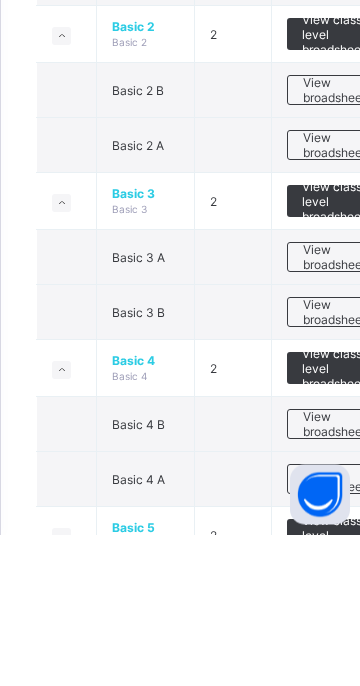 scroll, scrollTop: 762, scrollLeft: 0, axis: vertical 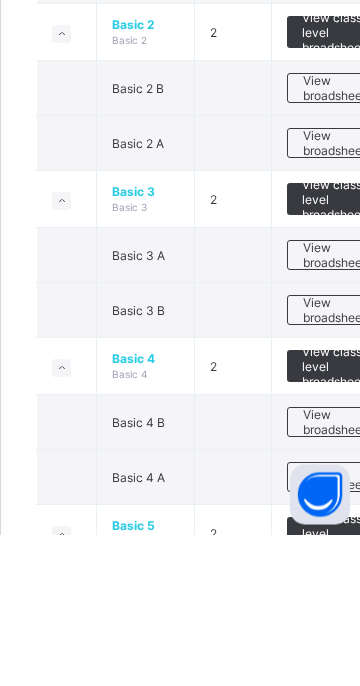 click on "View broadsheet" at bounding box center [334, 629] 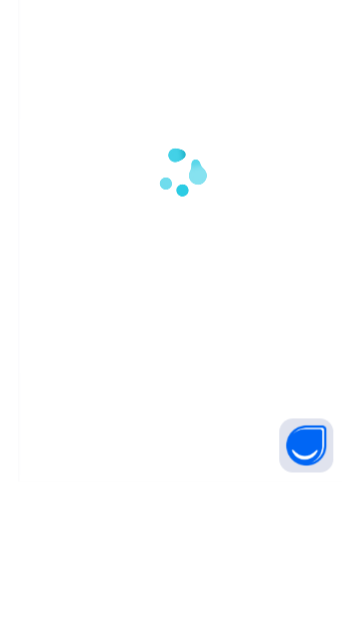 scroll, scrollTop: 0, scrollLeft: 0, axis: both 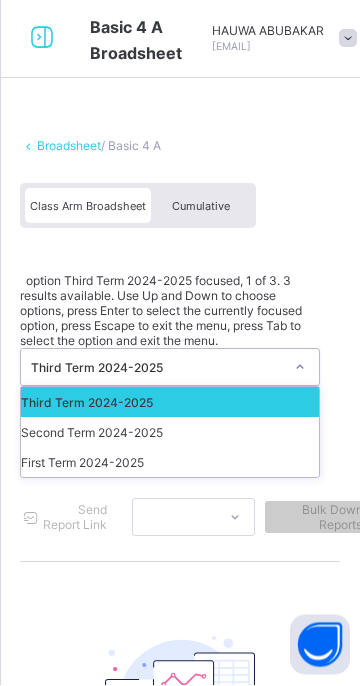 click on "Third Term 2024-2025" at bounding box center (170, 404) 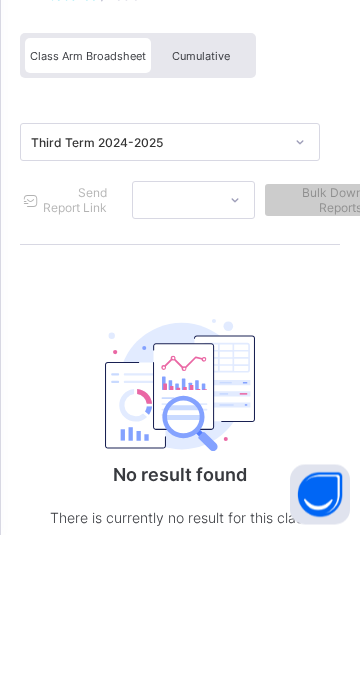 click at bounding box center (180, 537) 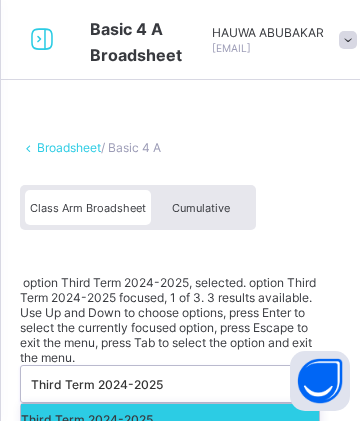 click on "Third Term 2024-2025" at bounding box center [170, 419] 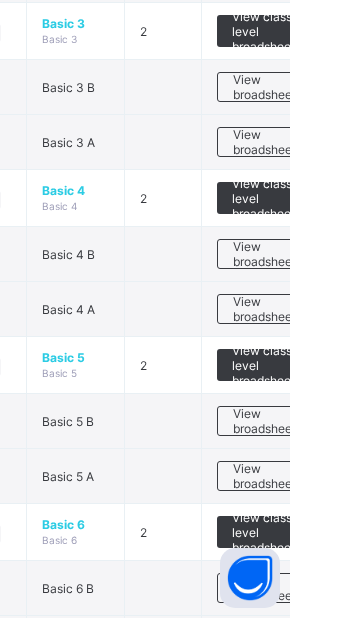 scroll, scrollTop: 1059, scrollLeft: 0, axis: vertical 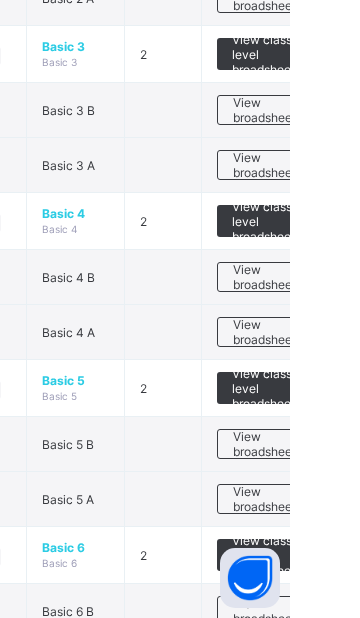 click on "View broadsheet" at bounding box center (334, 332) 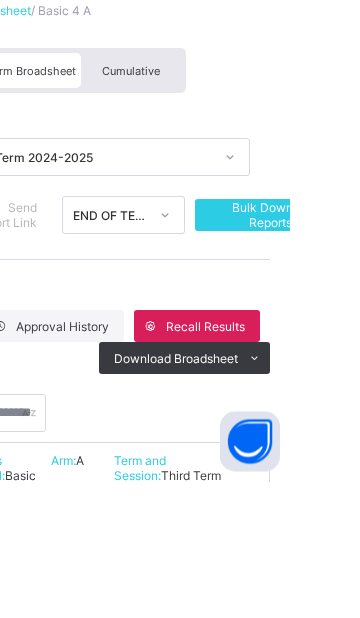 scroll, scrollTop: 521, scrollLeft: 0, axis: vertical 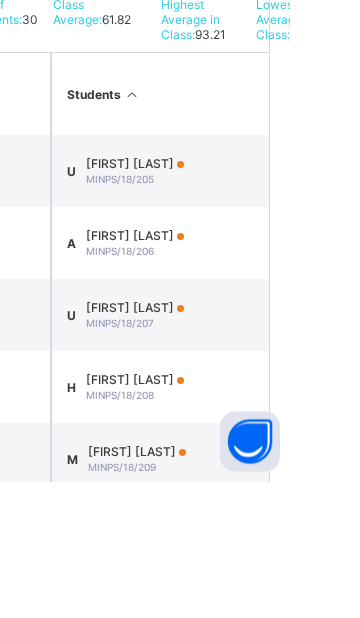 click on "HABIBA BARDE ABUBAKAR" at bounding box center (205, 516) 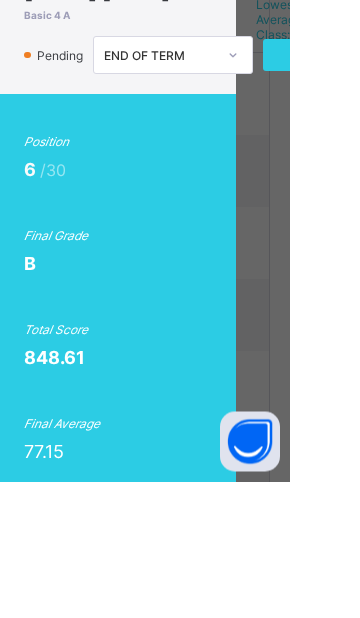 click on "View Reportsheet" at bounding box center (392, 192) 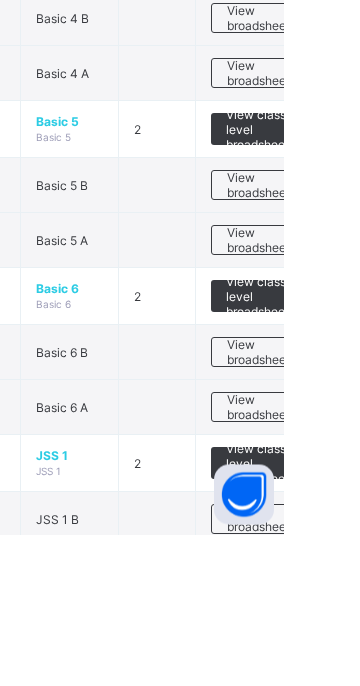 scroll, scrollTop: 1209, scrollLeft: 0, axis: vertical 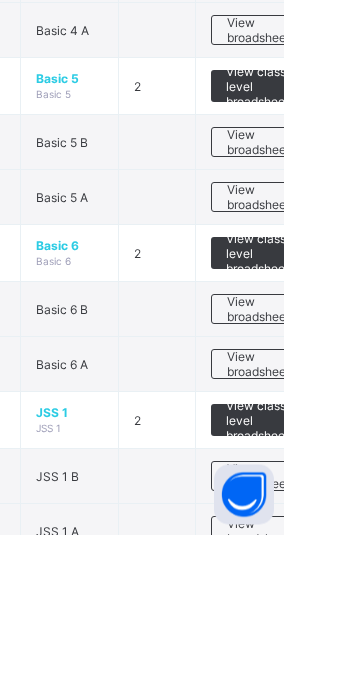 click on "View broadsheet" at bounding box center [334, 516] 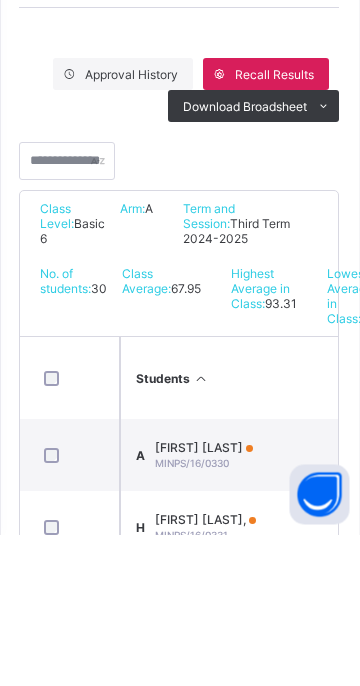 scroll, scrollTop: 239, scrollLeft: 0, axis: vertical 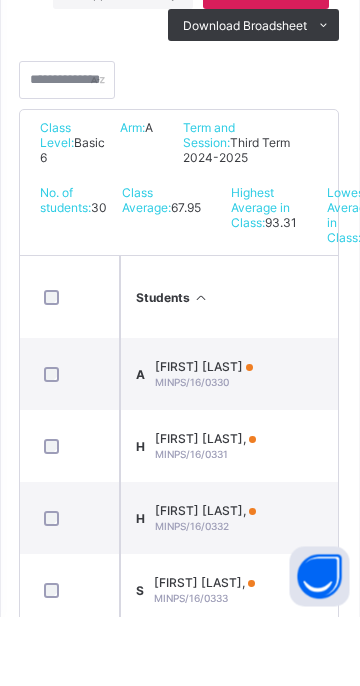 click on "HAFSAT MUSA ABUBAKAR,    MINPS/16/0331" at bounding box center (206, 516) 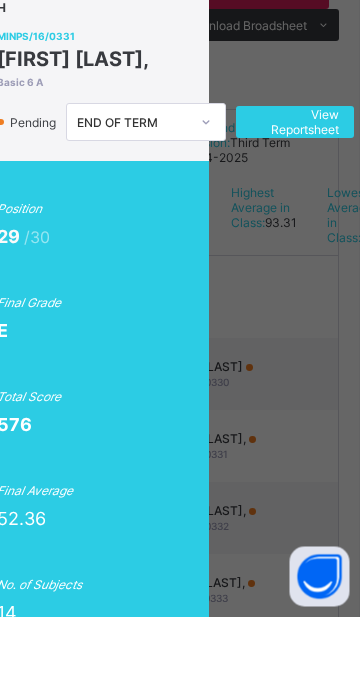 scroll, scrollTop: 0, scrollLeft: 97, axis: horizontal 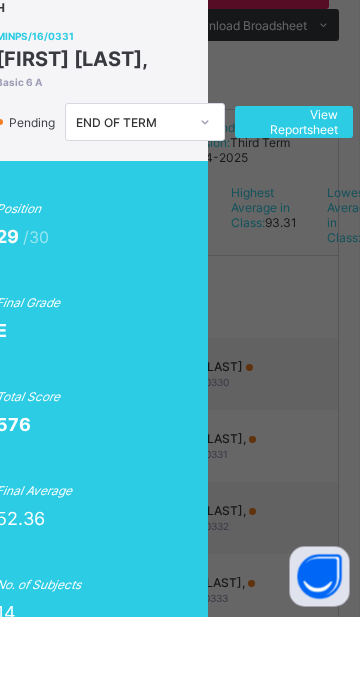 click on "View Reportsheet" at bounding box center [295, 192] 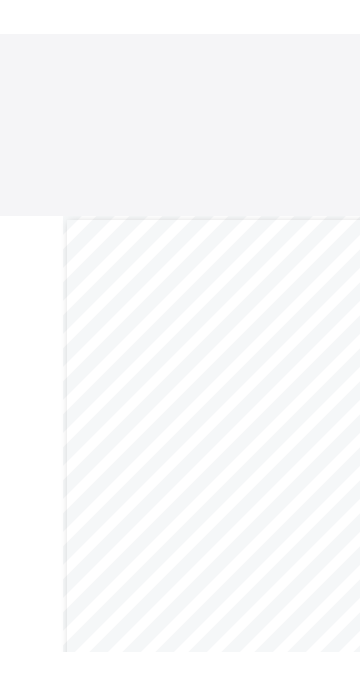 scroll, scrollTop: 0, scrollLeft: 0, axis: both 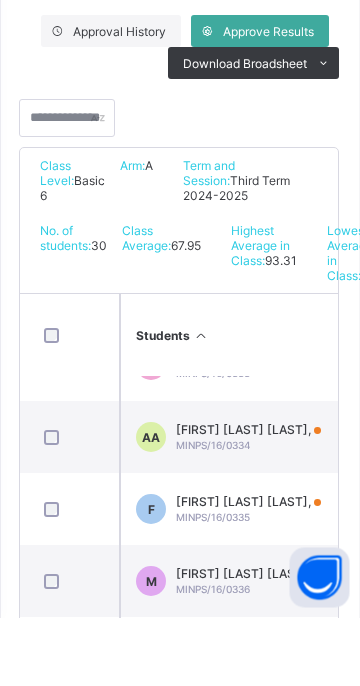 click on "[FIRST] [LAST]," at bounding box center [249, 498] 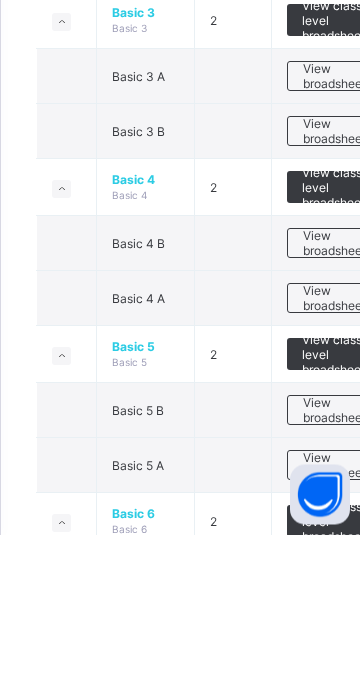 scroll, scrollTop: 1110, scrollLeft: 0, axis: vertical 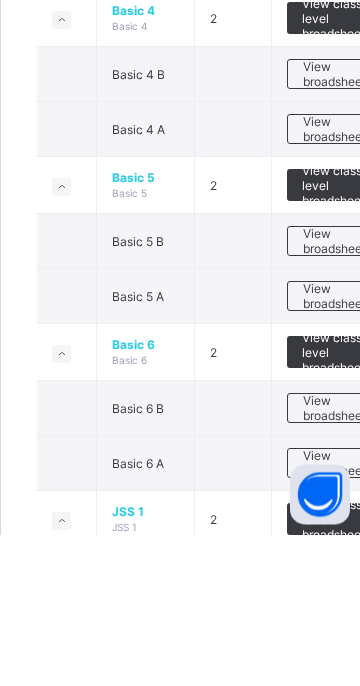 click on "View broadsheet" at bounding box center (334, 560) 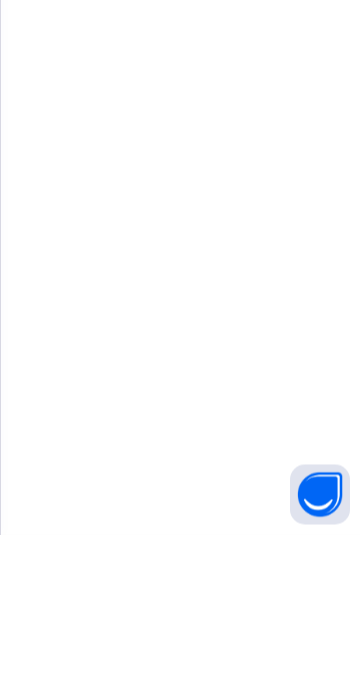 scroll, scrollTop: 0, scrollLeft: 0, axis: both 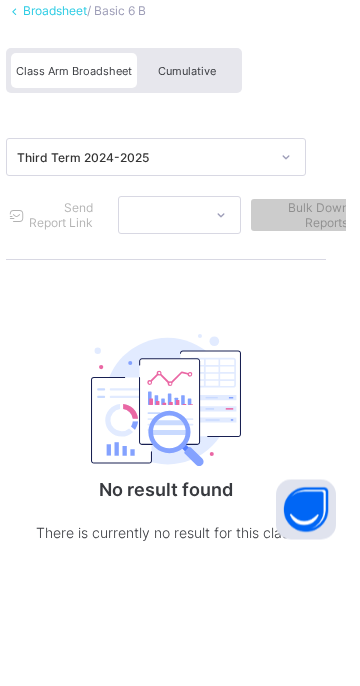 click at bounding box center [180, 537] 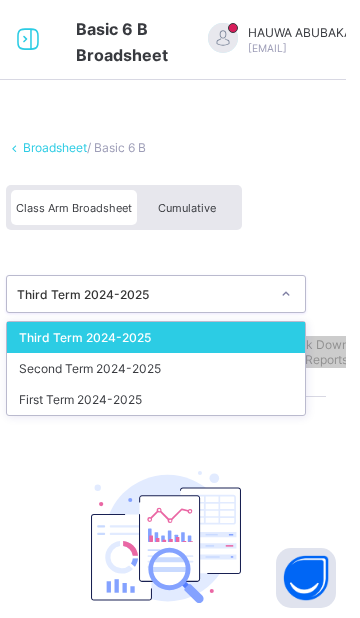 click on "Third Term 2024-2025" at bounding box center [170, 337] 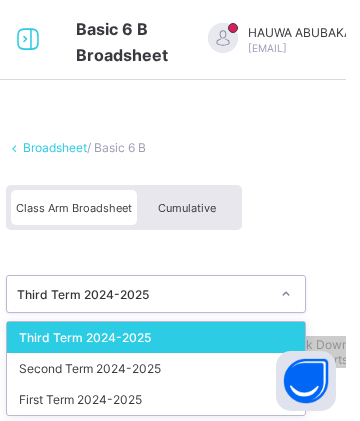 click on "Third Term 2024-2025" at bounding box center [170, 337] 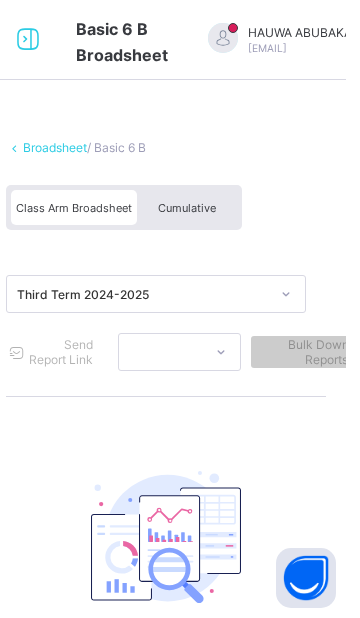 click at bounding box center (180, 537) 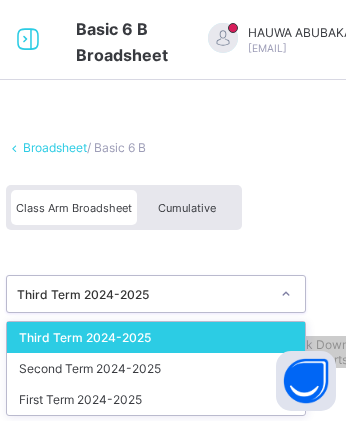 click on "Third Term 2024-2025" at bounding box center [170, 337] 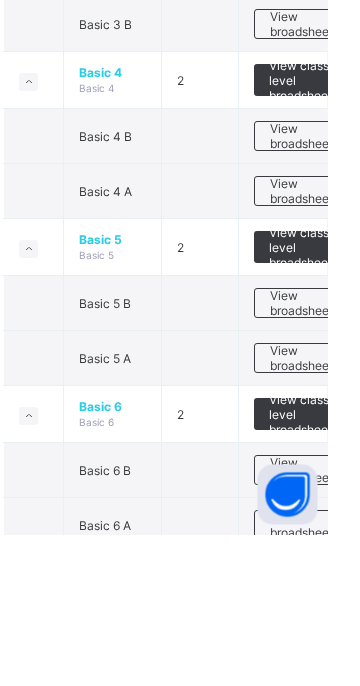 scroll, scrollTop: 1057, scrollLeft: 0, axis: vertical 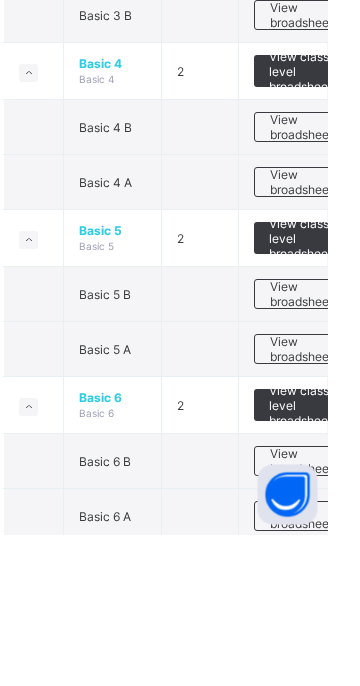 click on "View broadsheet" at bounding box center (334, 446) 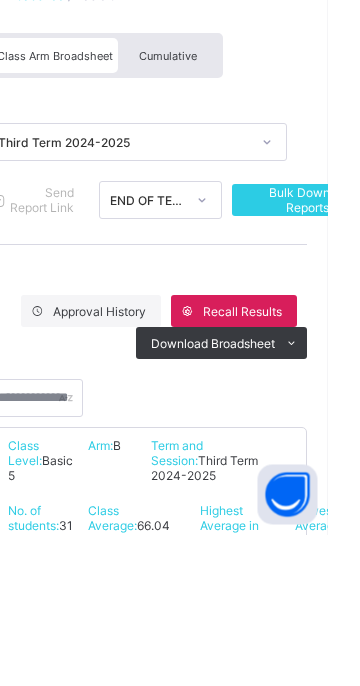scroll, scrollTop: 438, scrollLeft: 0, axis: vertical 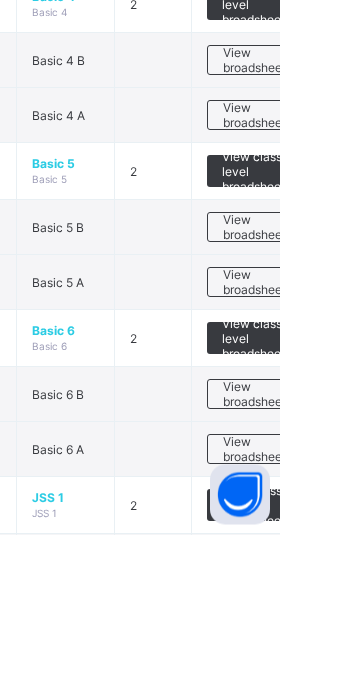 click on "View broadsheet" at bounding box center (334, 546) 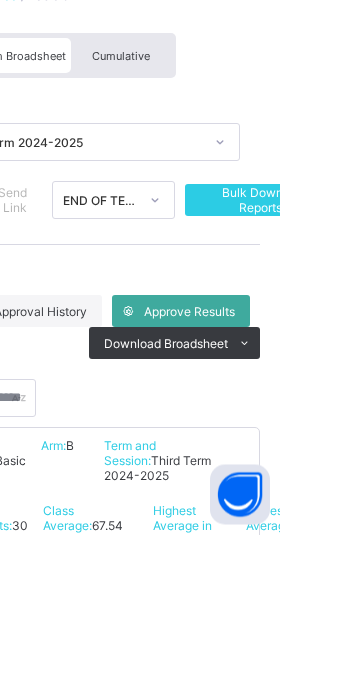 scroll, scrollTop: 438, scrollLeft: 0, axis: vertical 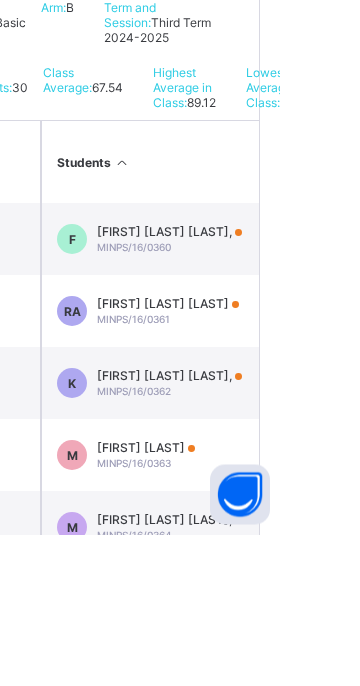 click on "[FIRST] [LAST] [LAST], MINPS/[NUMBER]/[NUMBER]" at bounding box center (249, 535) 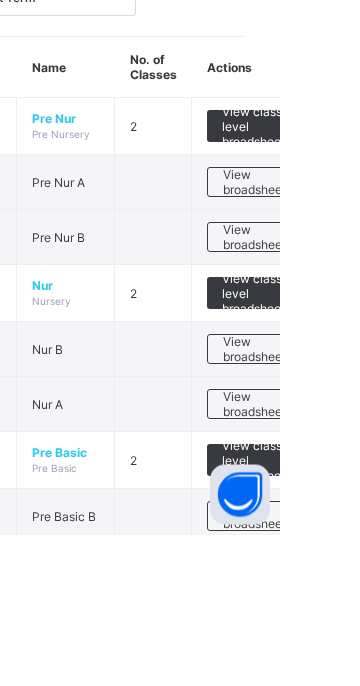 scroll, scrollTop: 1124, scrollLeft: 0, axis: vertical 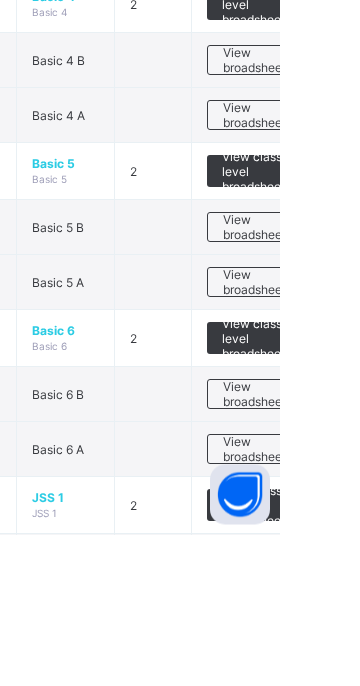 click on "View broadsheet" at bounding box center (334, 546) 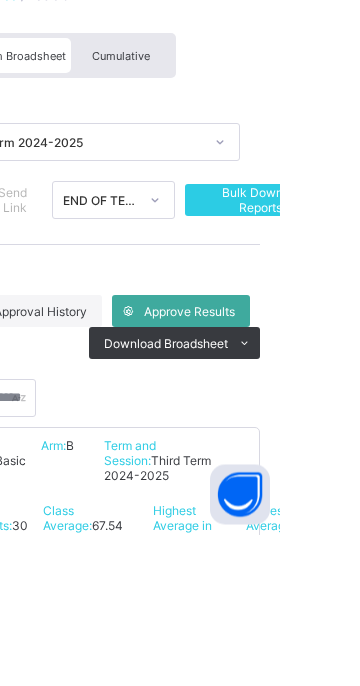 scroll, scrollTop: 438, scrollLeft: 0, axis: vertical 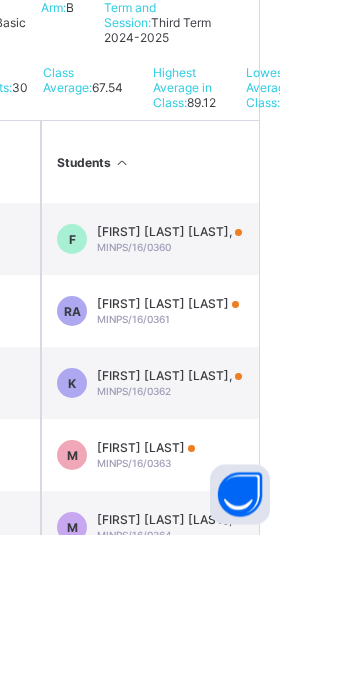 click on "[FIRST] [LAST] [LAST]," at bounding box center [249, 671] 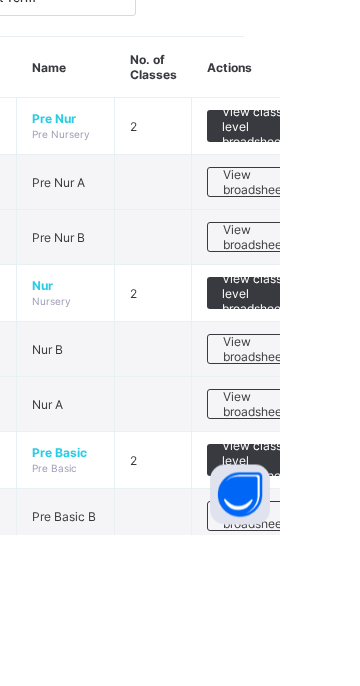 scroll, scrollTop: 1124, scrollLeft: 0, axis: vertical 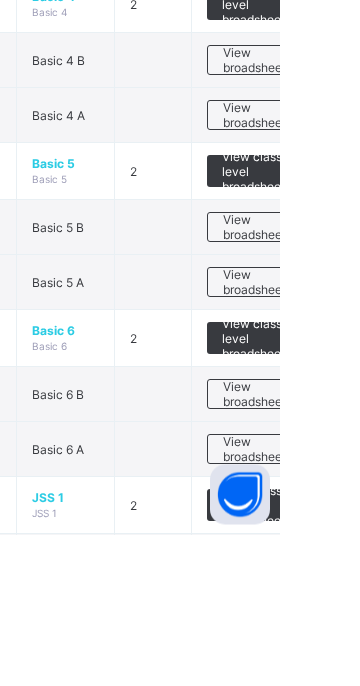 click on "View broadsheet" at bounding box center (334, 546) 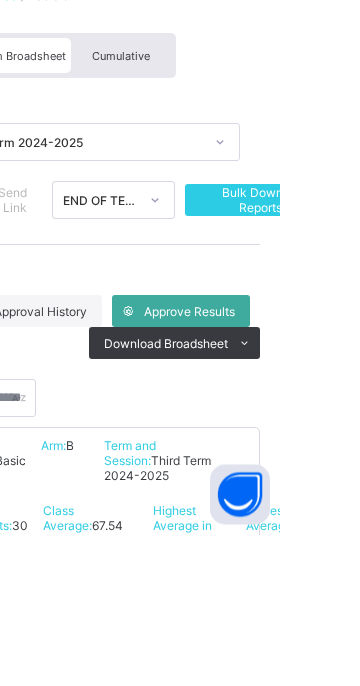 scroll, scrollTop: 438, scrollLeft: 0, axis: vertical 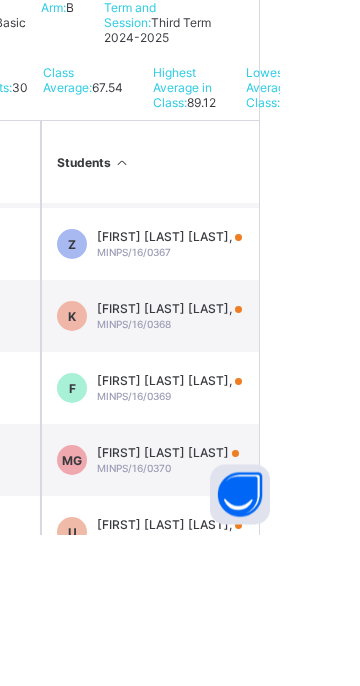 click on "[FIRST] [LAST] [LAST]," at bounding box center [249, 532] 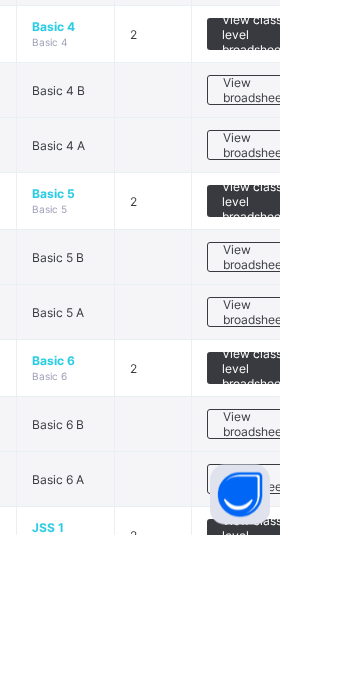 scroll, scrollTop: 1098, scrollLeft: 0, axis: vertical 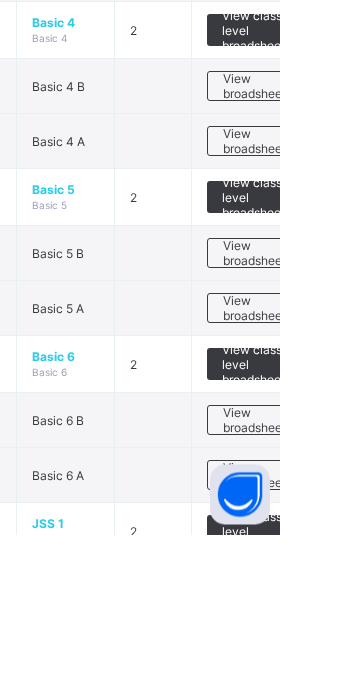 click on "View broadsheet" at bounding box center (334, 572) 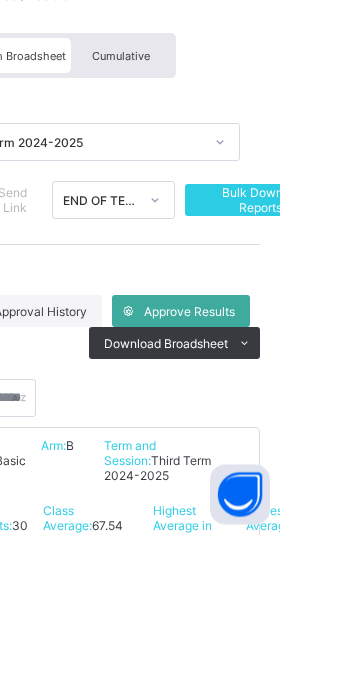 scroll, scrollTop: 438, scrollLeft: 0, axis: vertical 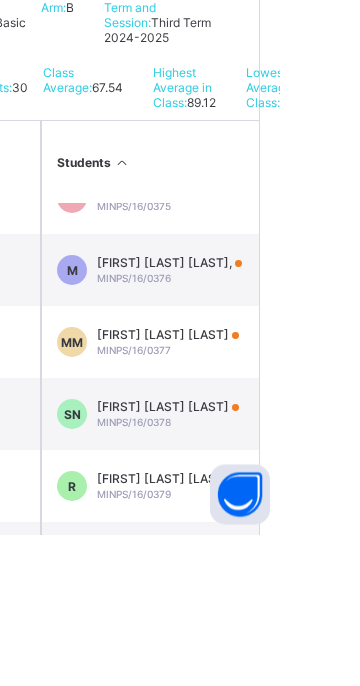 click on "[FIRST] [LAST] [LAST]" at bounding box center [248, 558] 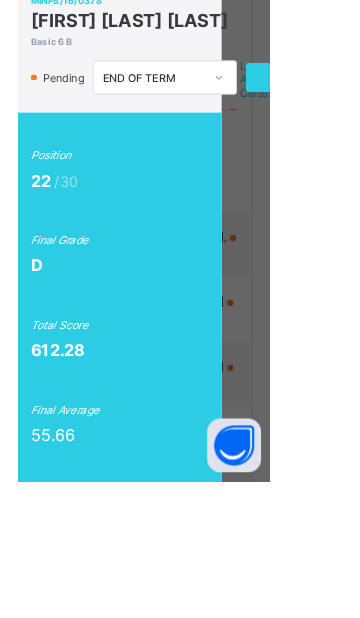 scroll, scrollTop: 453, scrollLeft: 0, axis: vertical 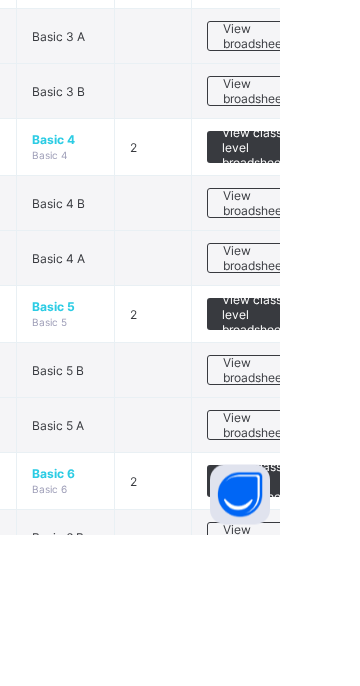 click on "View broadsheet" at bounding box center [334, 689] 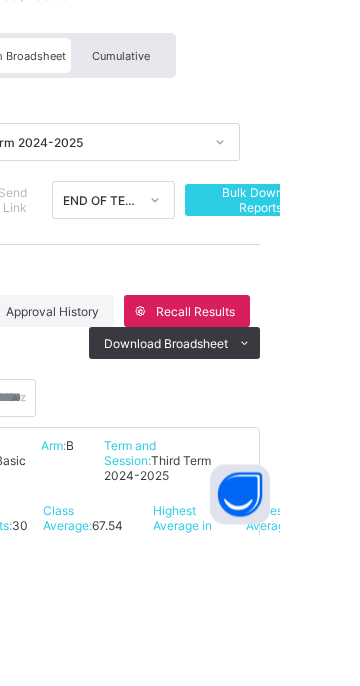 scroll, scrollTop: 438, scrollLeft: 0, axis: vertical 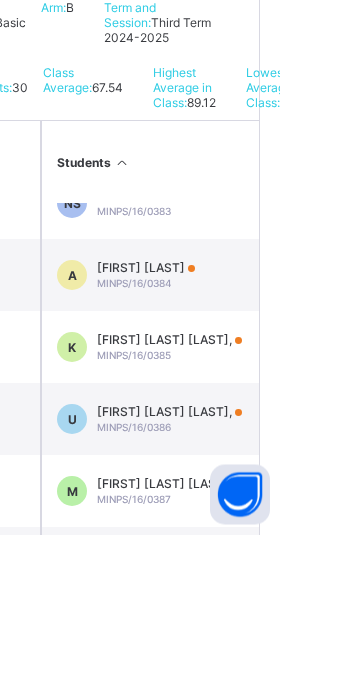 click on "[FIRST] [LAST] [LAST]," at bounding box center (249, 707) 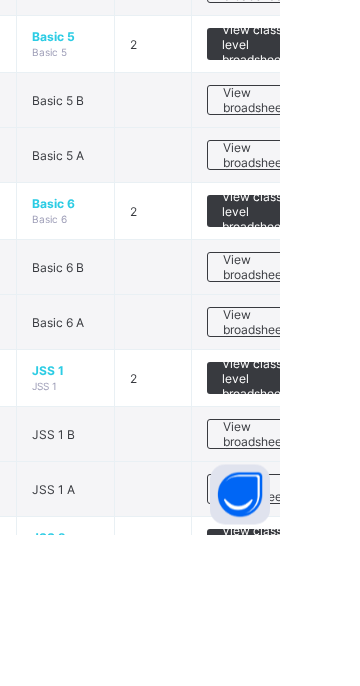 scroll, scrollTop: 1254, scrollLeft: 0, axis: vertical 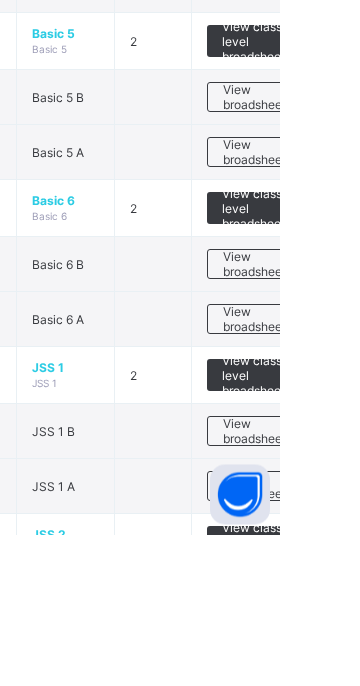 click on "View broadsheet" at bounding box center (334, 471) 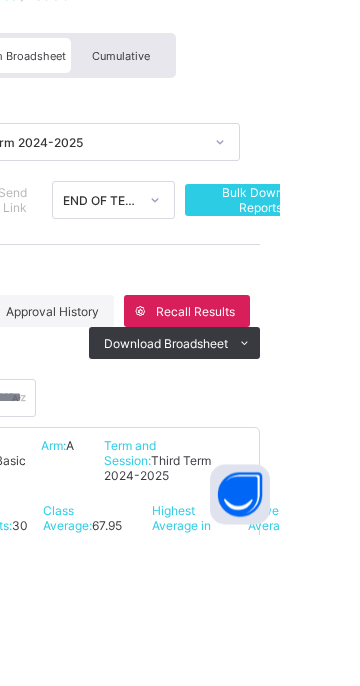 scroll, scrollTop: 438, scrollLeft: 0, axis: vertical 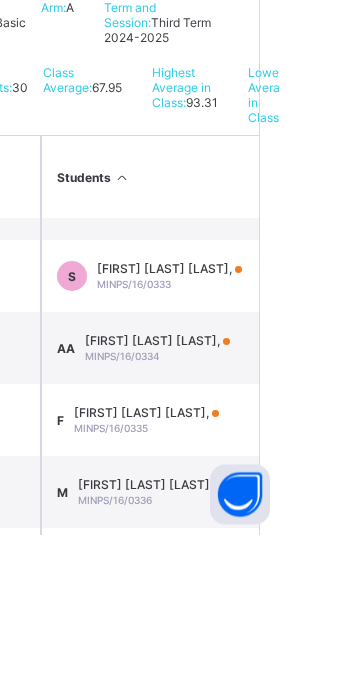 click on "[FIRST] [LAST] [LAST], MINPS/[NUMBER]/[NUMBER]" at bounding box center [230, 644] 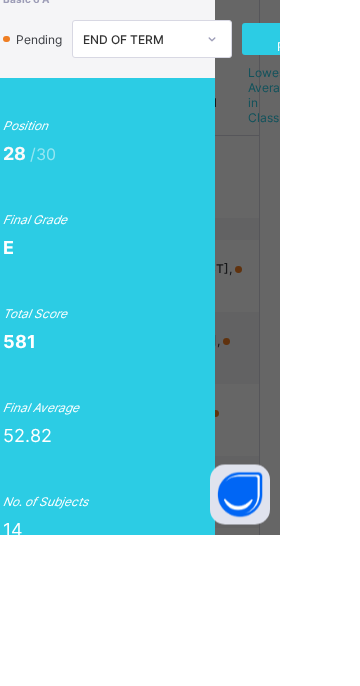 scroll, scrollTop: 1, scrollLeft: 0, axis: vertical 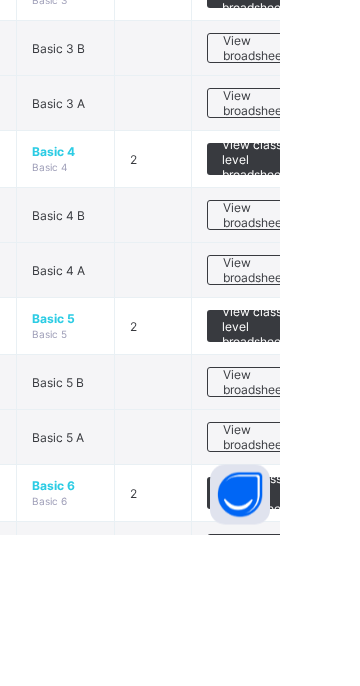 click on "View broadsheet" at bounding box center [334, 756] 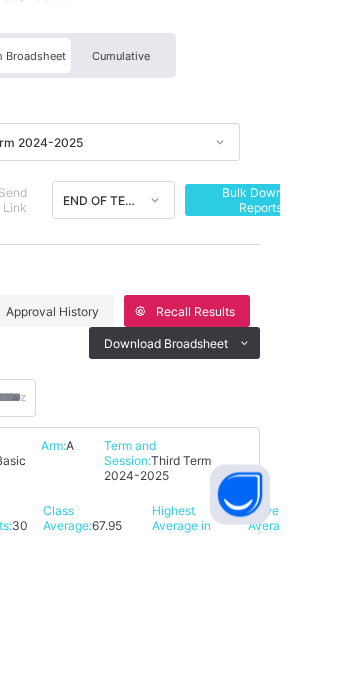 scroll, scrollTop: 438, scrollLeft: 0, axis: vertical 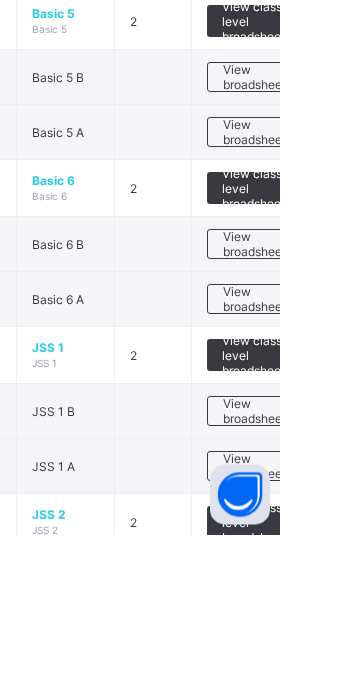 click on "View broadsheet" at bounding box center [334, 396] 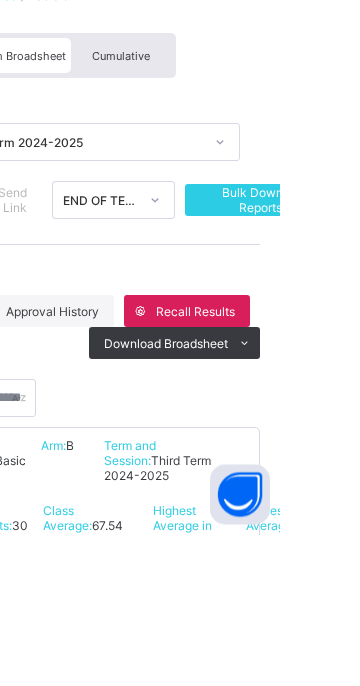 scroll, scrollTop: 438, scrollLeft: 0, axis: vertical 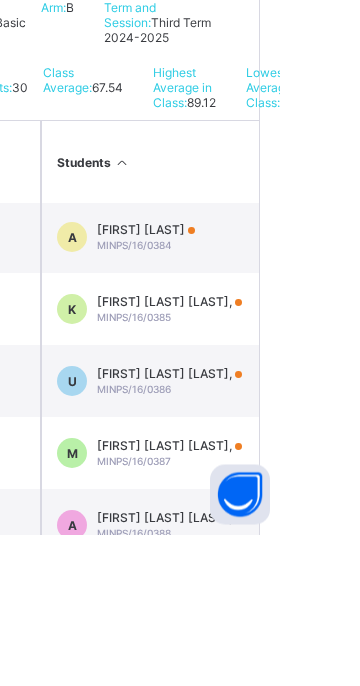 click on "[FIRST] [LAST] [LAST], MINPS/[NUMBER]/[NUMBER]" at bounding box center (249, 533) 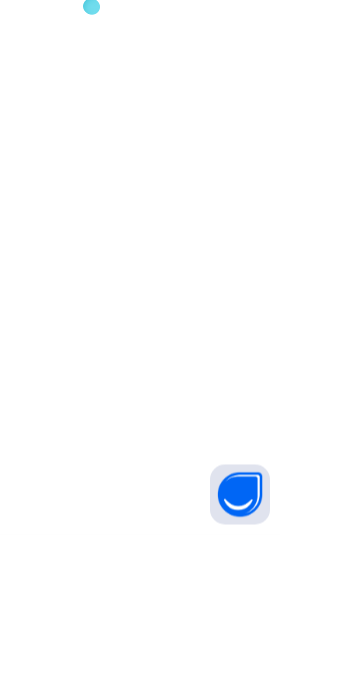 scroll, scrollTop: 0, scrollLeft: 0, axis: both 